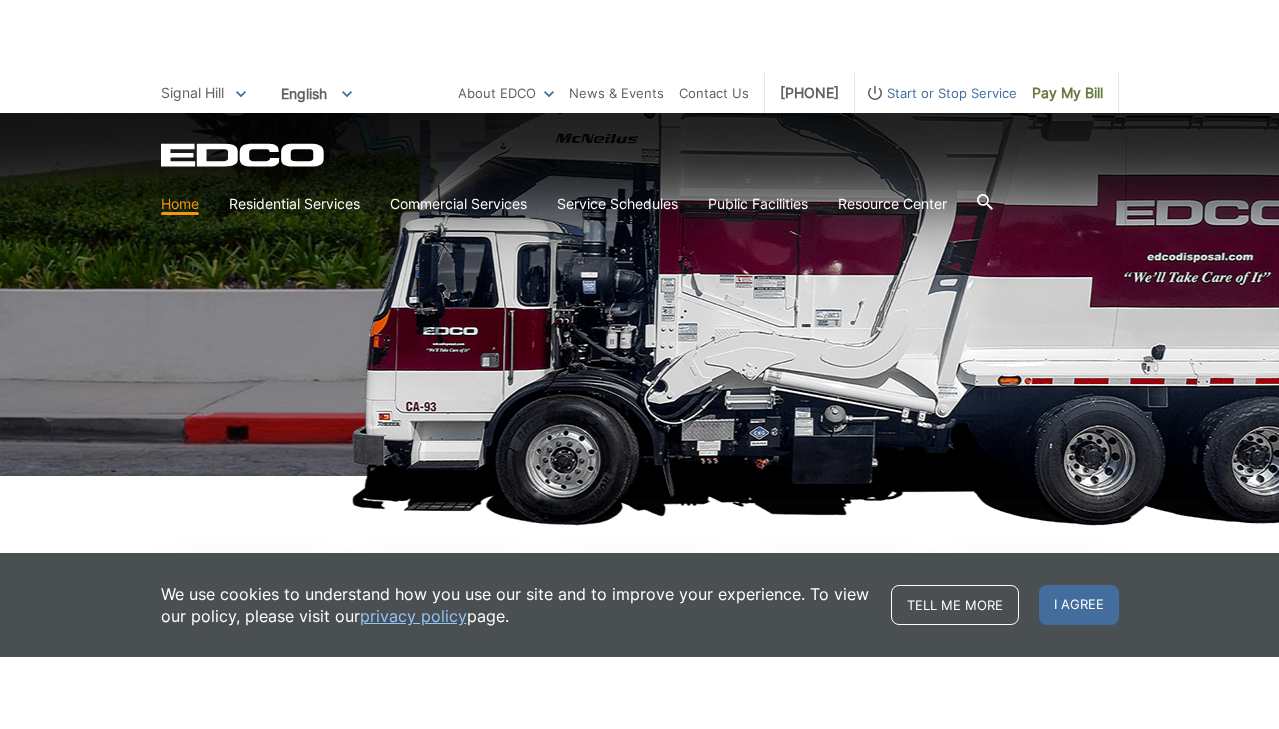 scroll, scrollTop: 246, scrollLeft: 0, axis: vertical 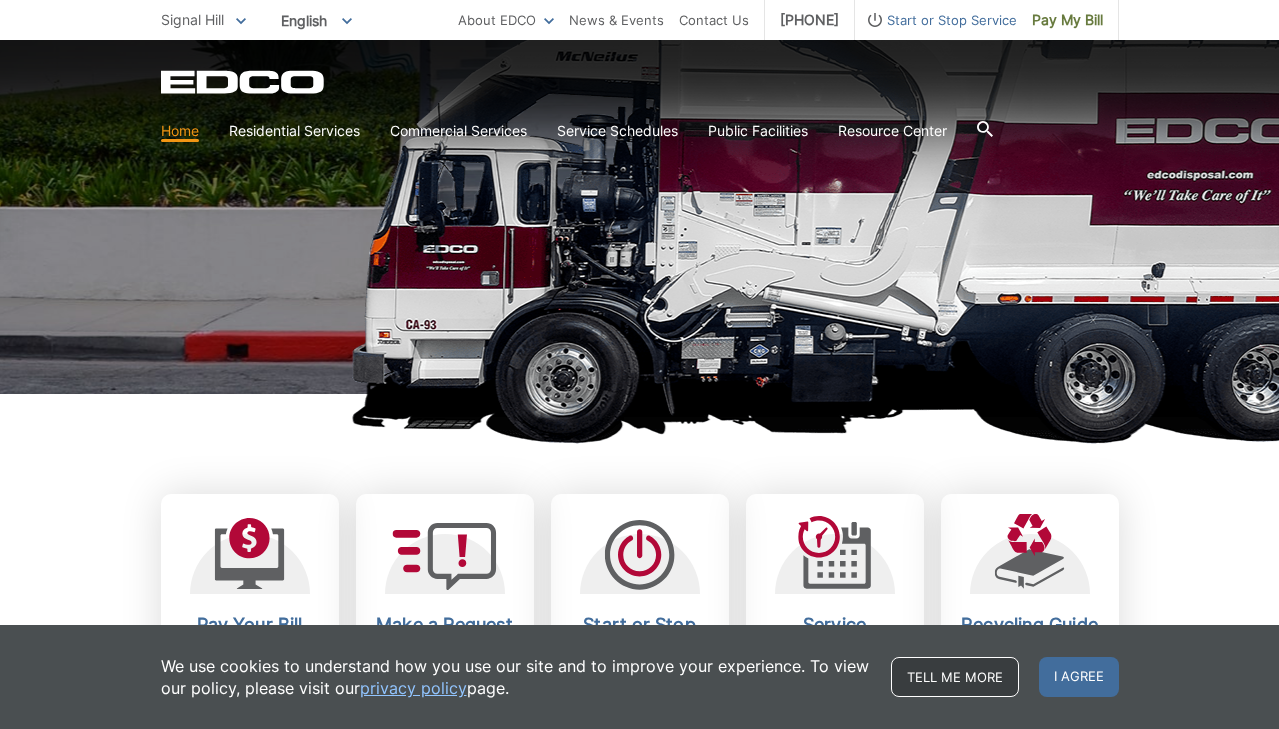 click on "Tell me more" at bounding box center [955, 677] 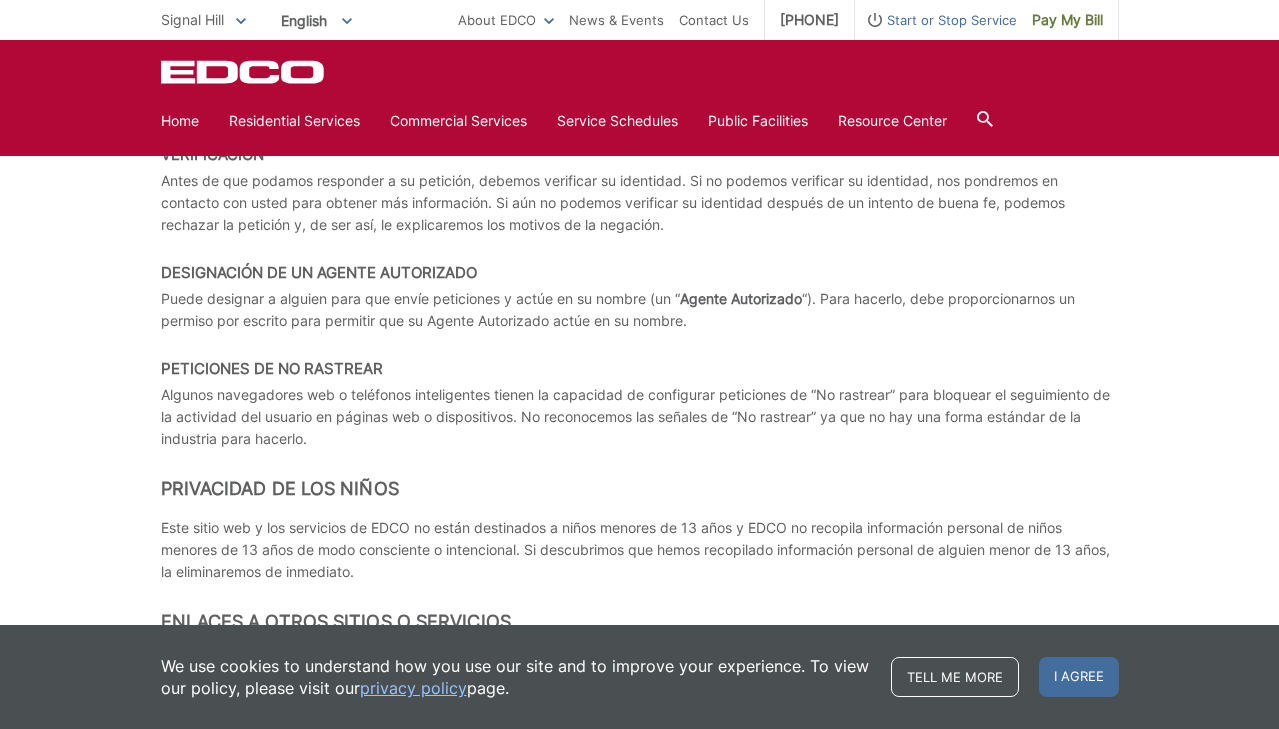 scroll, scrollTop: 8247, scrollLeft: 0, axis: vertical 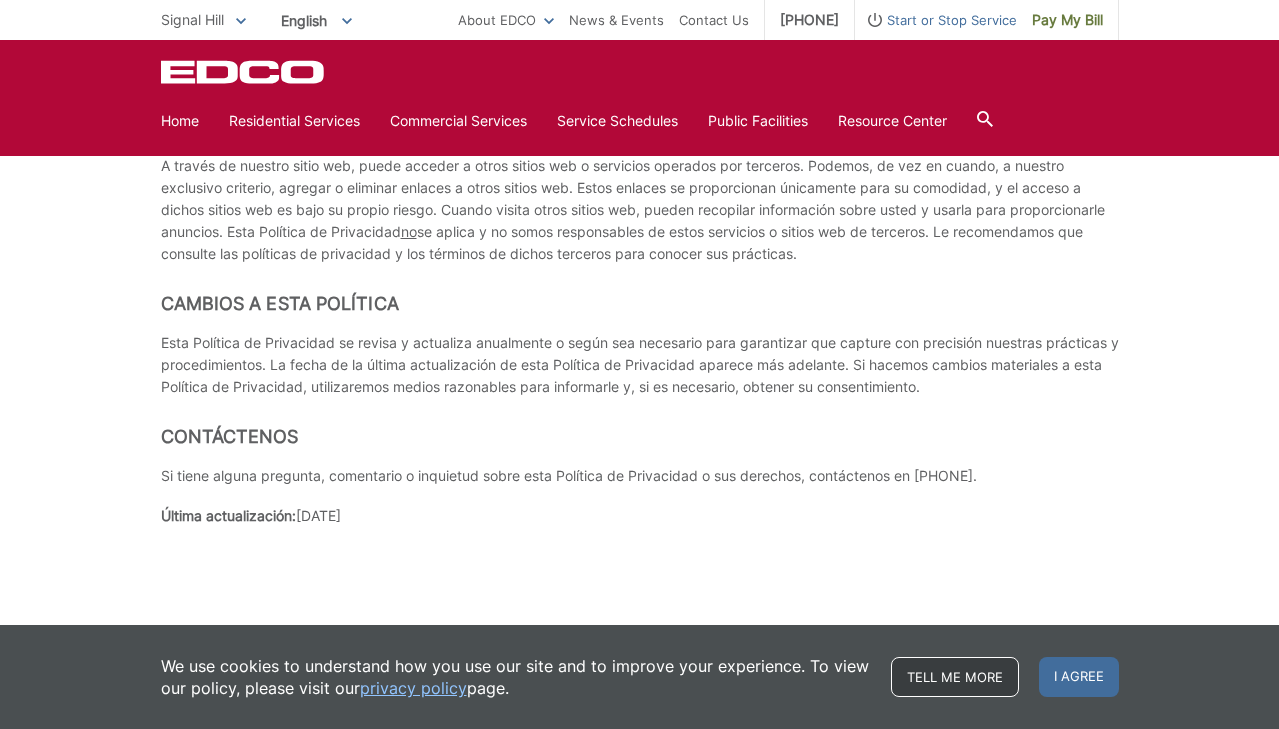 click on "Tell me more" at bounding box center [955, 677] 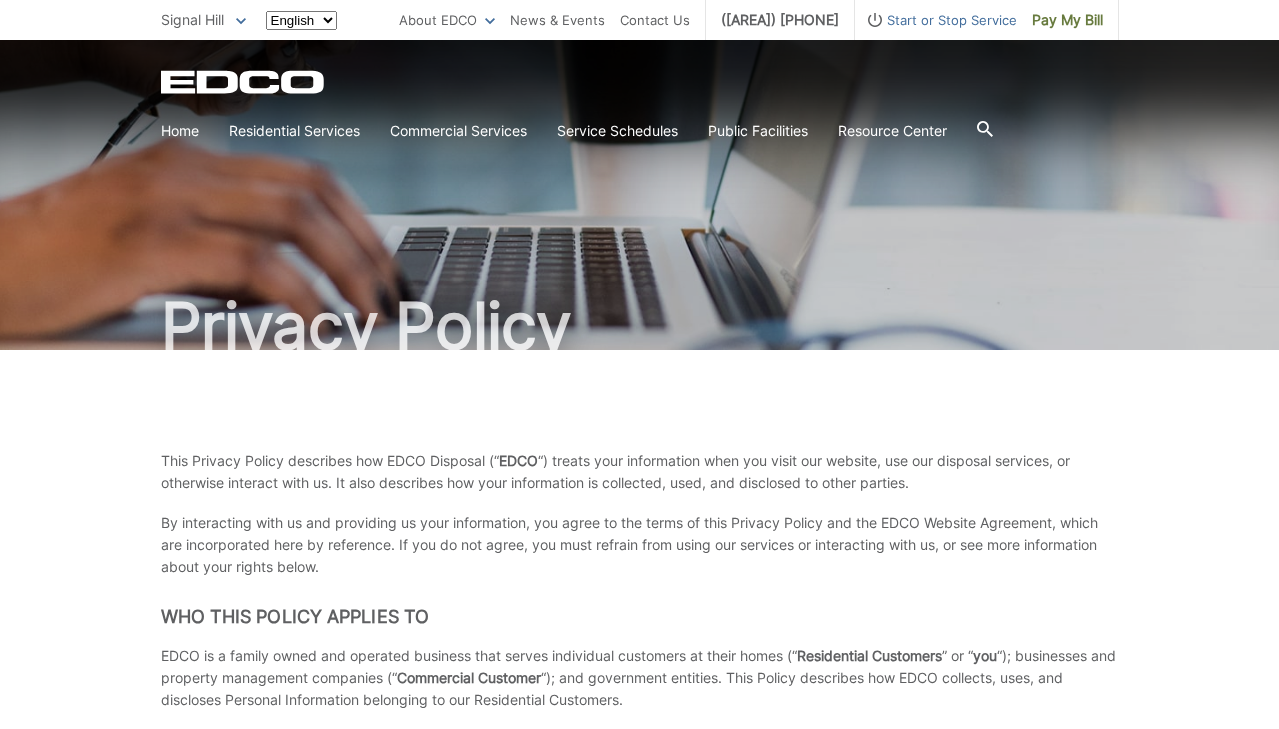 scroll, scrollTop: 0, scrollLeft: 0, axis: both 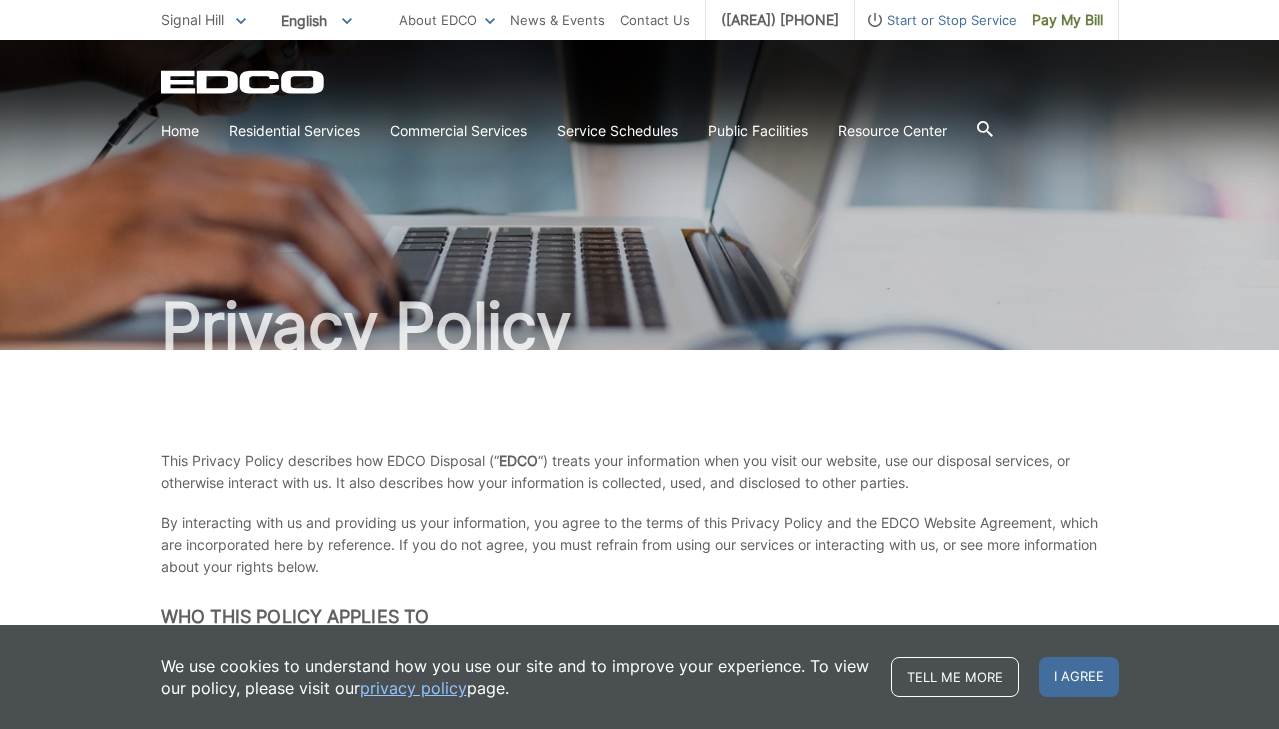 click on "privacy policy" at bounding box center [413, 688] 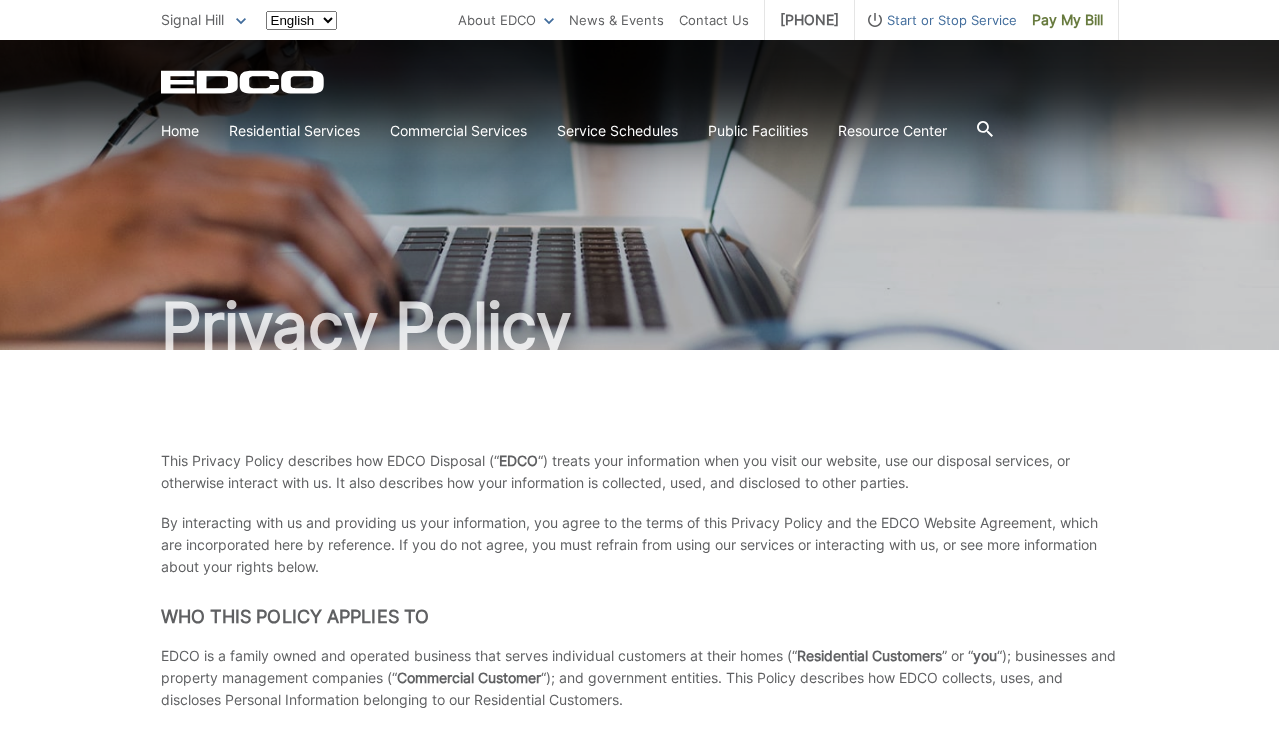 scroll, scrollTop: 0, scrollLeft: 0, axis: both 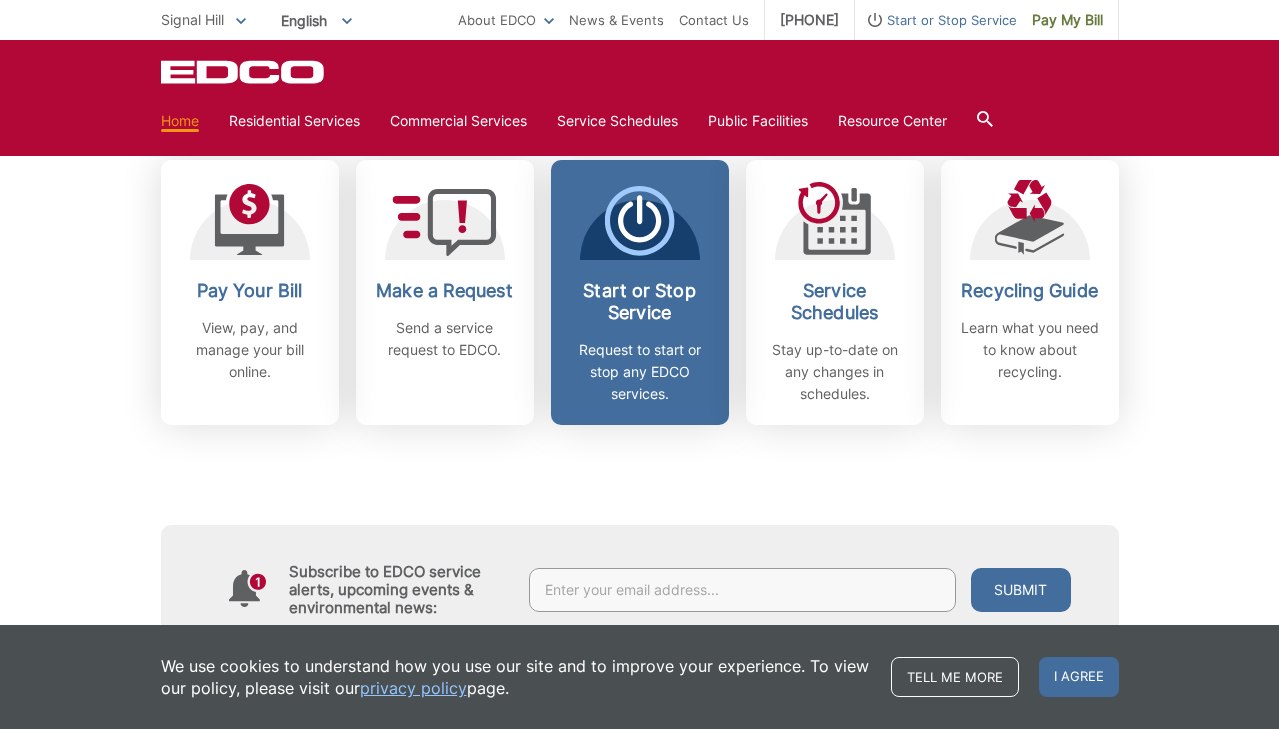click on "Start or Stop Service" at bounding box center [640, 302] 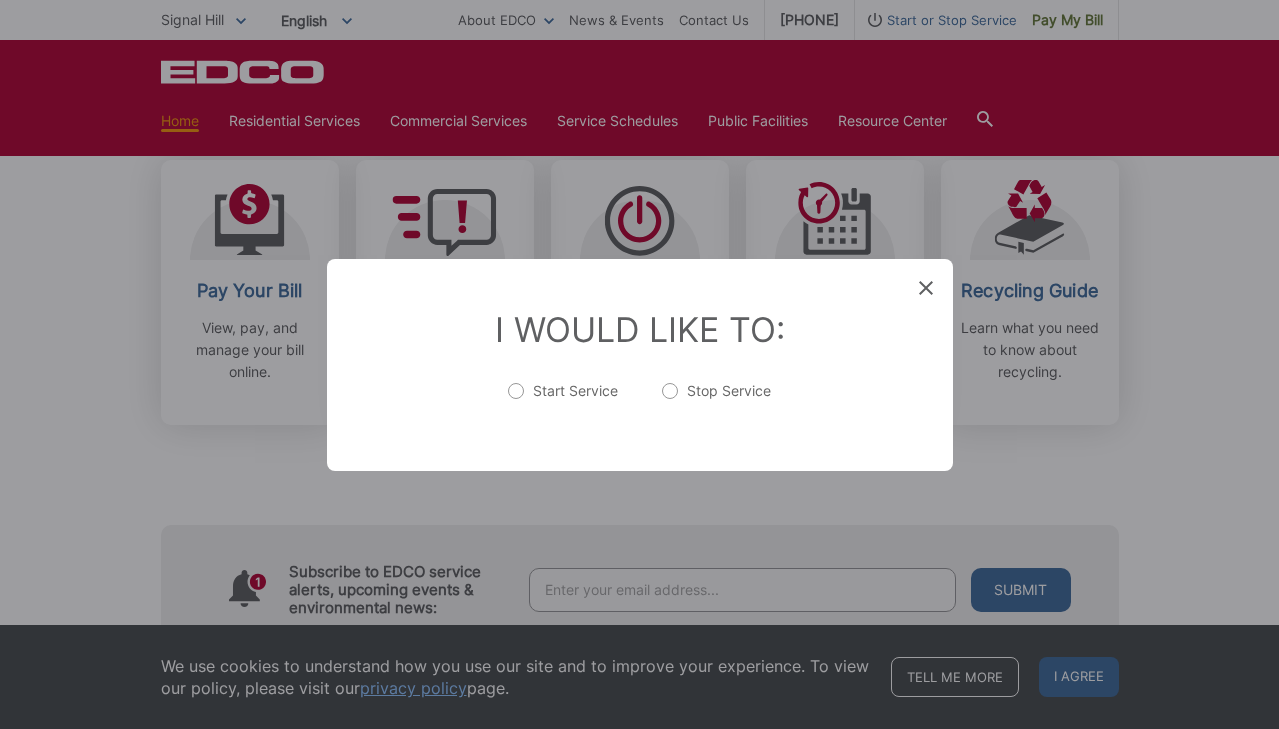 click 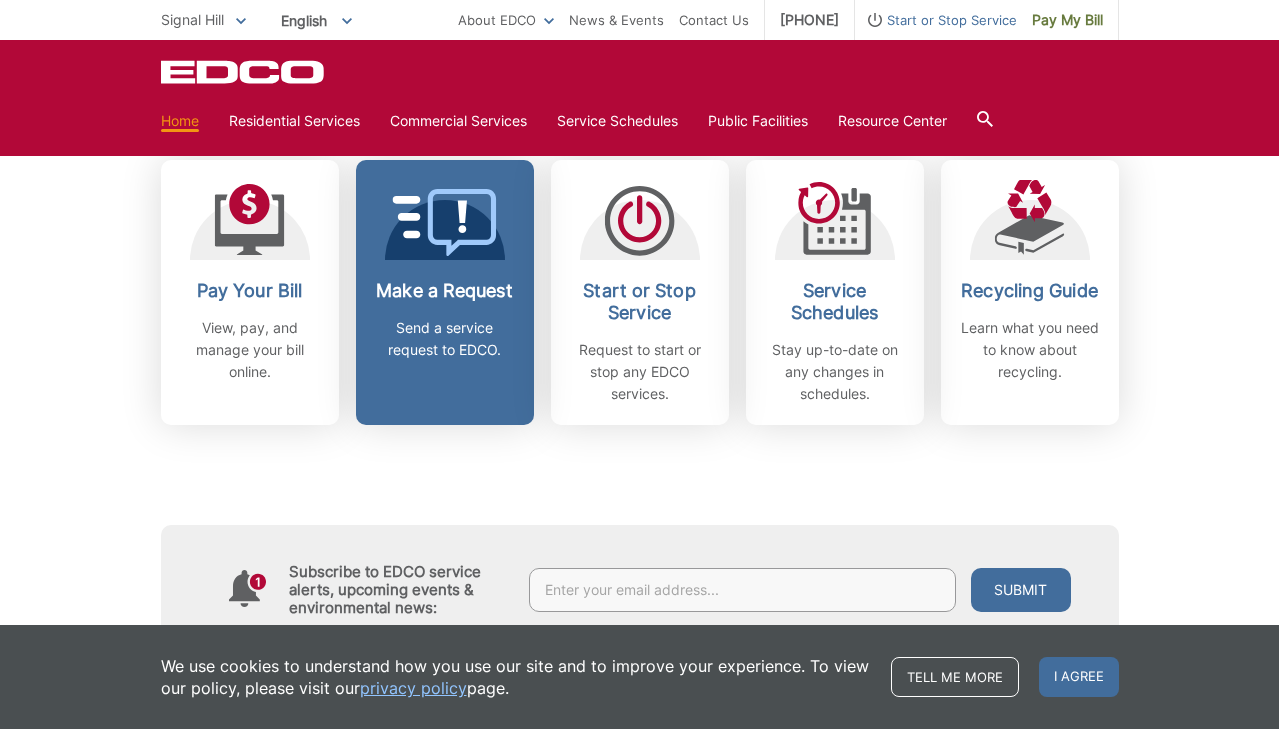 click on "Make a Request
Send a service request to EDCO." at bounding box center [445, 292] 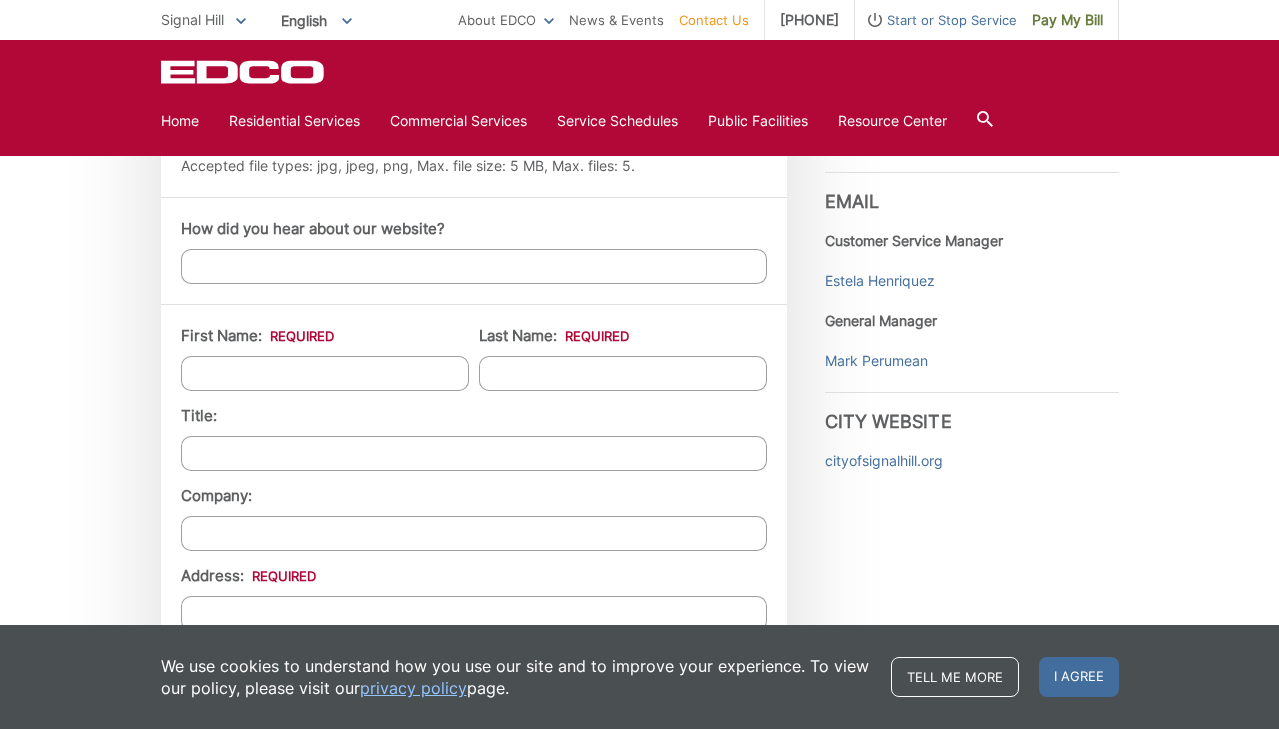 scroll, scrollTop: 1470, scrollLeft: 0, axis: vertical 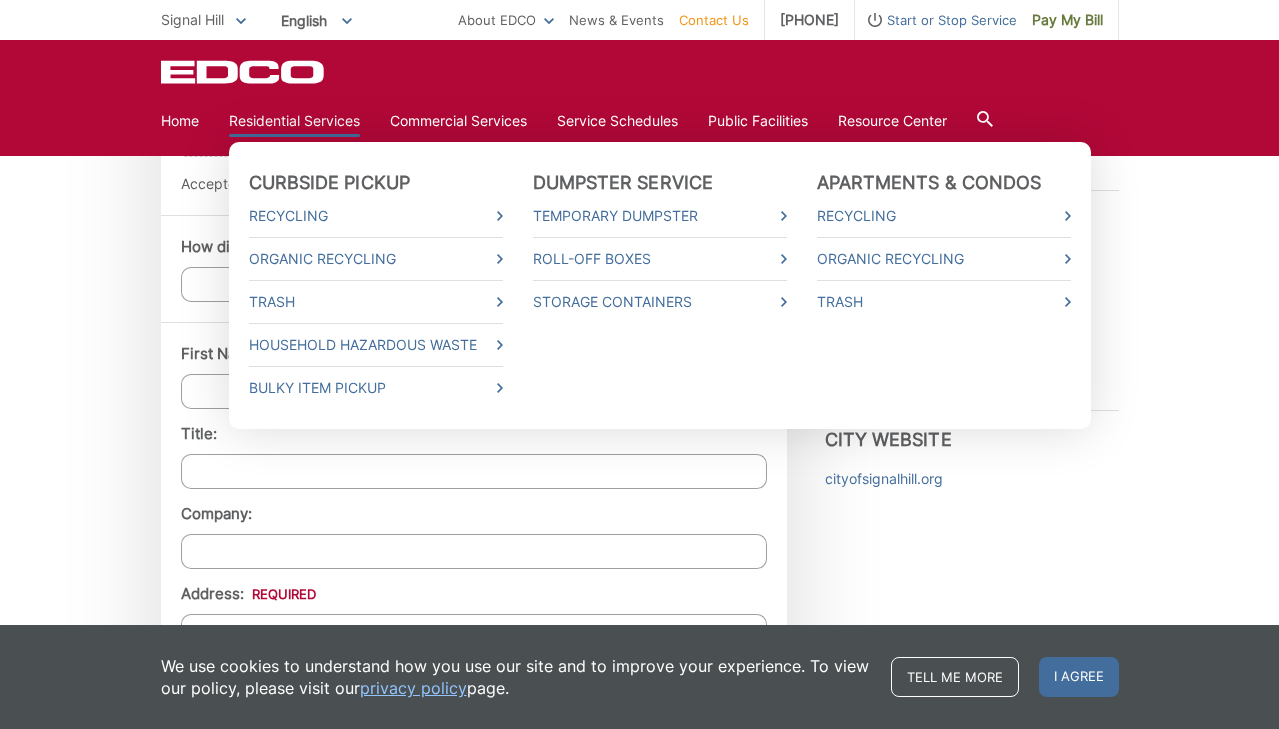 click on "Residential Services" at bounding box center [294, 121] 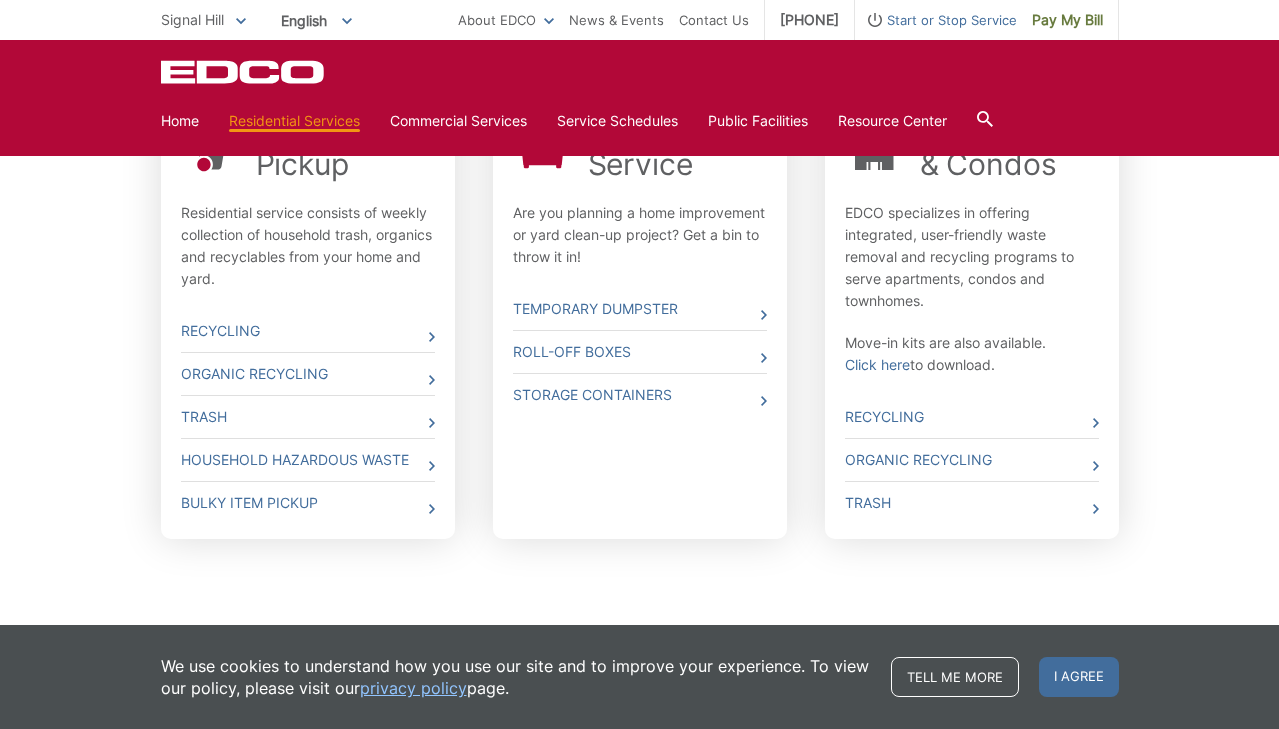 scroll, scrollTop: 713, scrollLeft: 0, axis: vertical 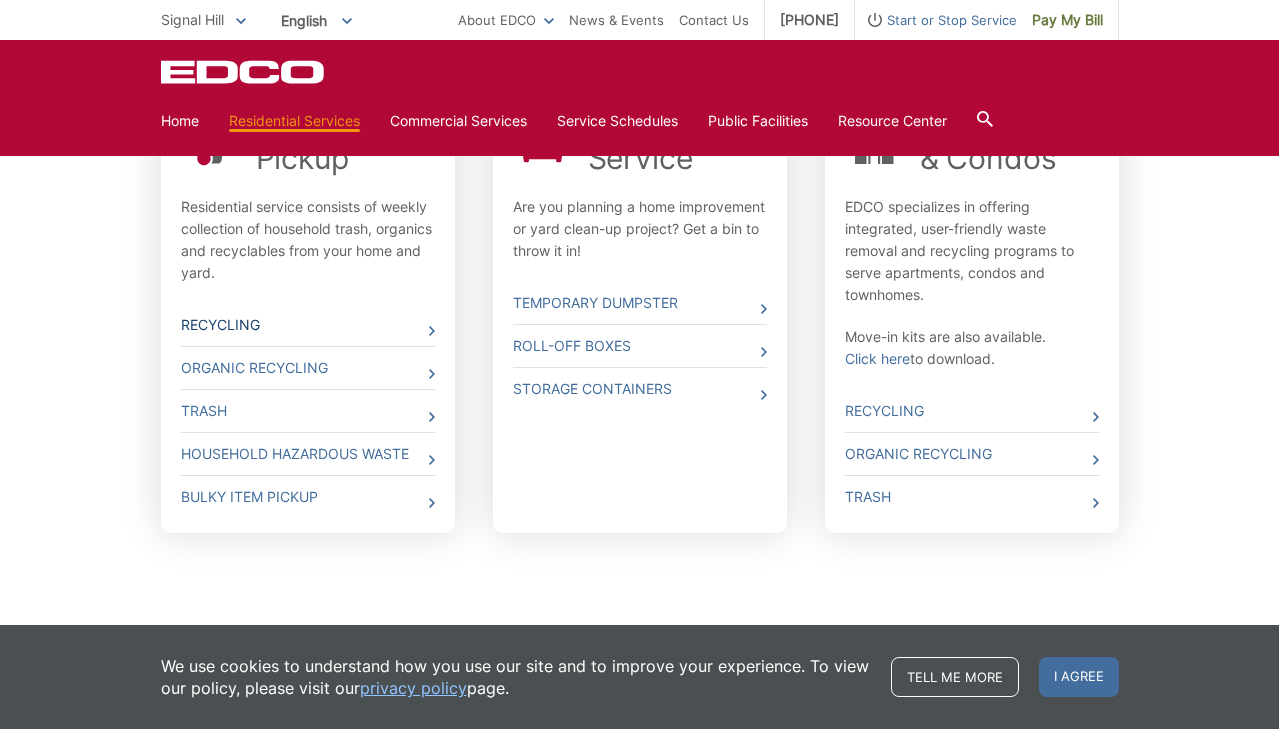 click on "Recycling" at bounding box center (308, 325) 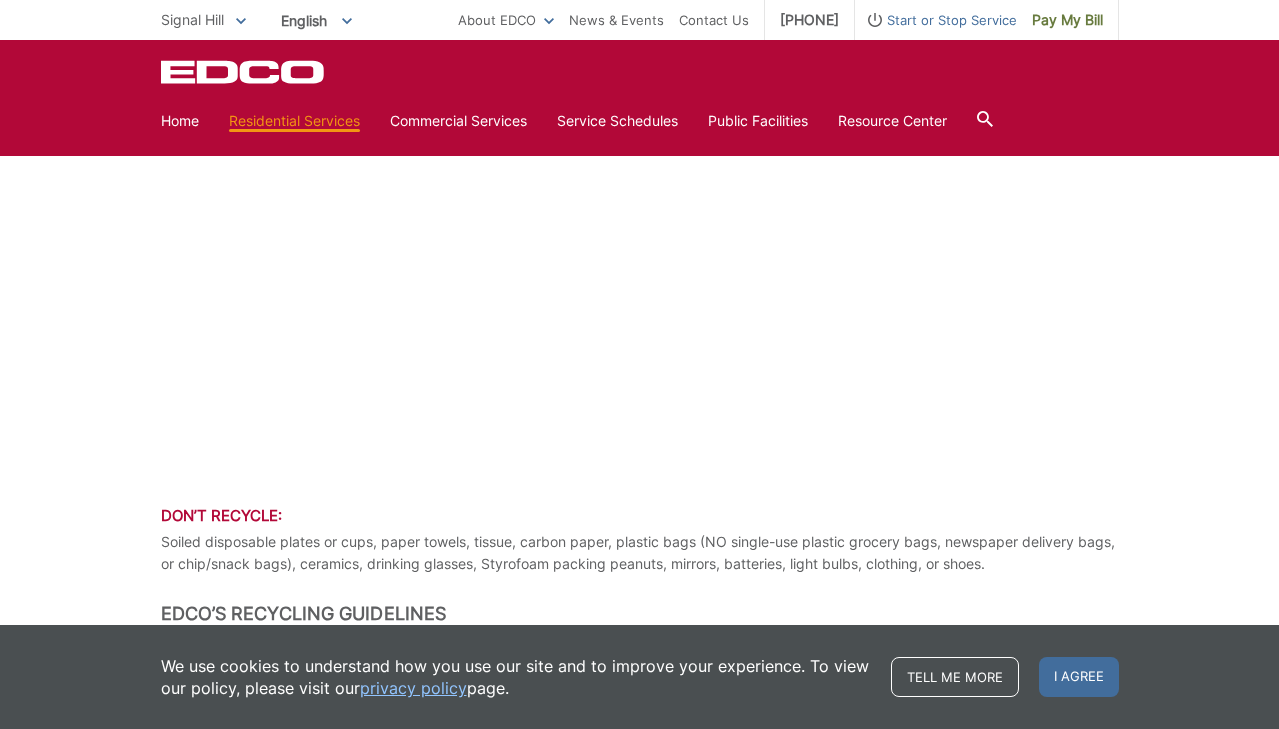 scroll, scrollTop: 1222, scrollLeft: 0, axis: vertical 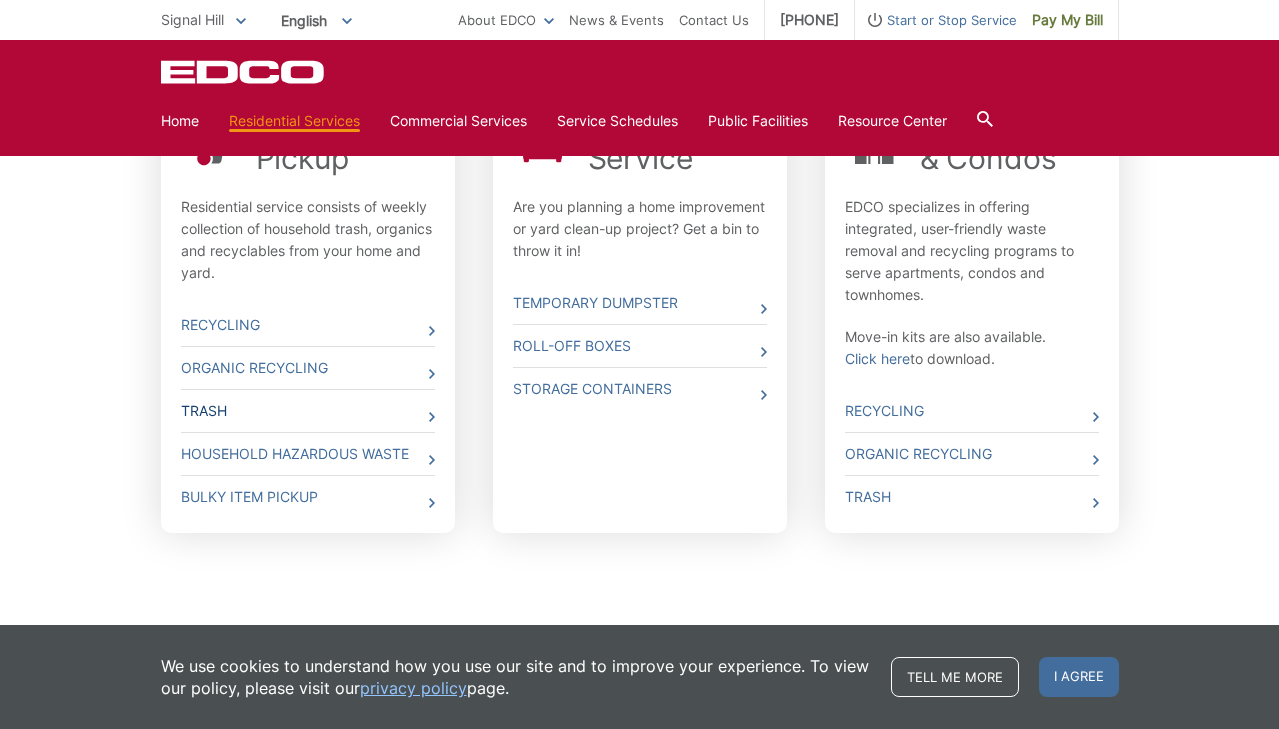 click on "Trash" at bounding box center [308, 411] 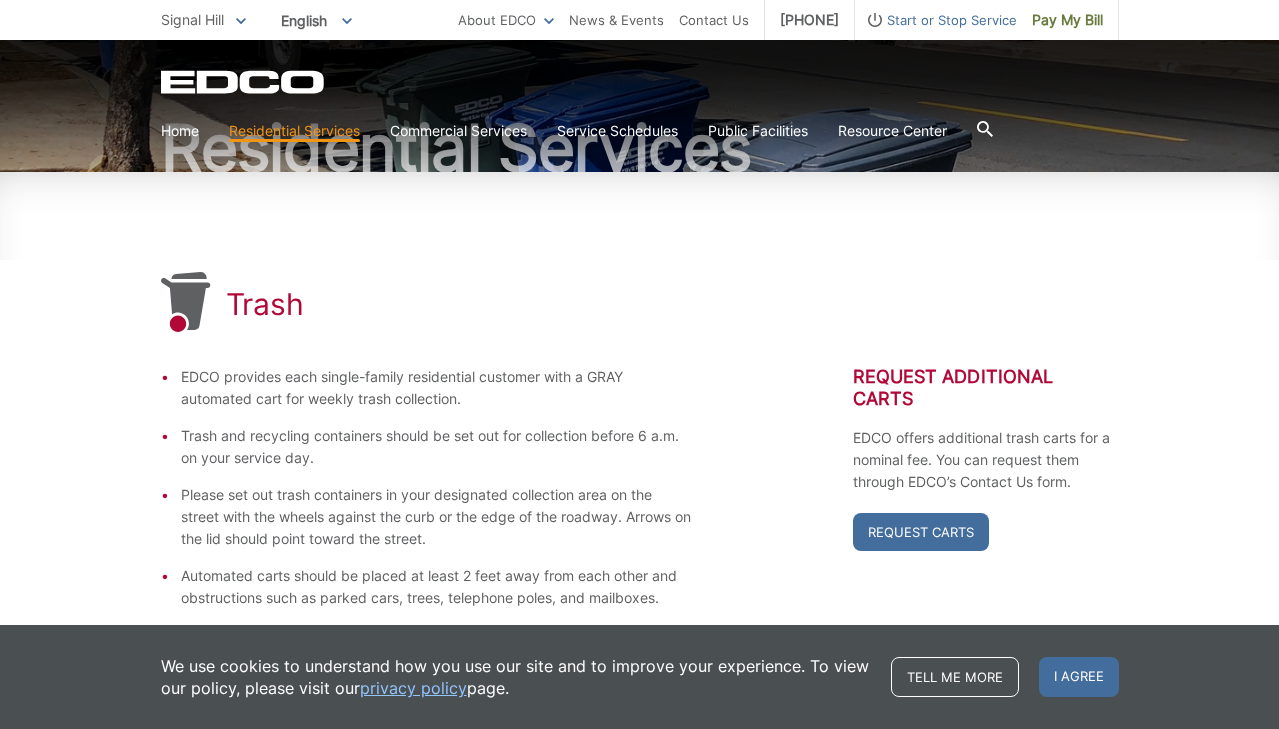 scroll, scrollTop: 181, scrollLeft: 0, axis: vertical 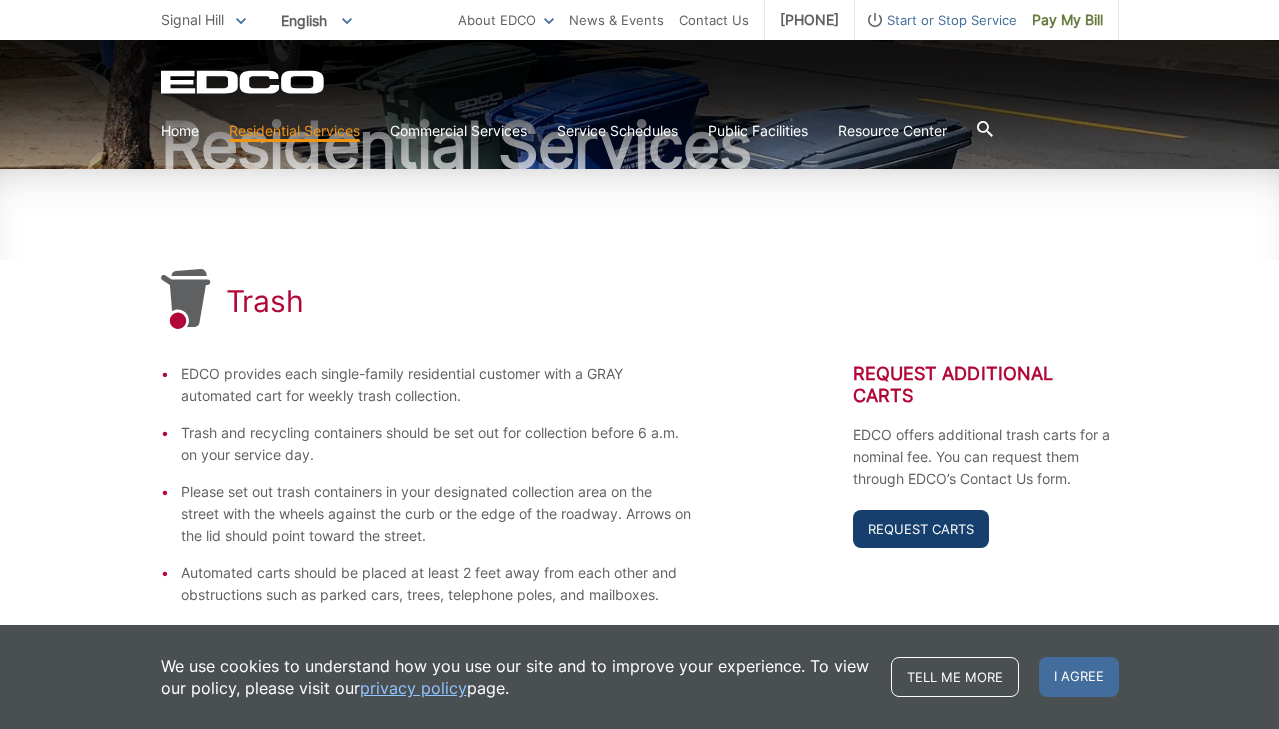 click on "Request Carts" at bounding box center (921, 529) 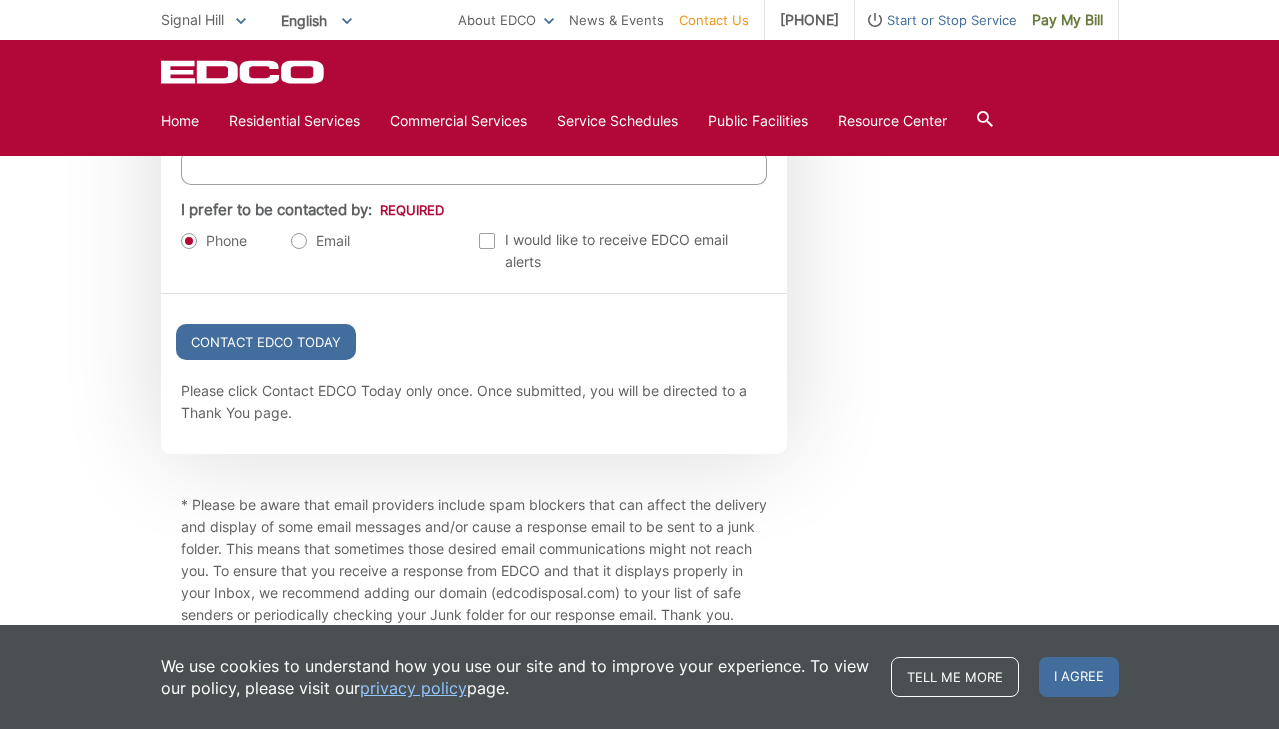 scroll, scrollTop: 2453, scrollLeft: 0, axis: vertical 